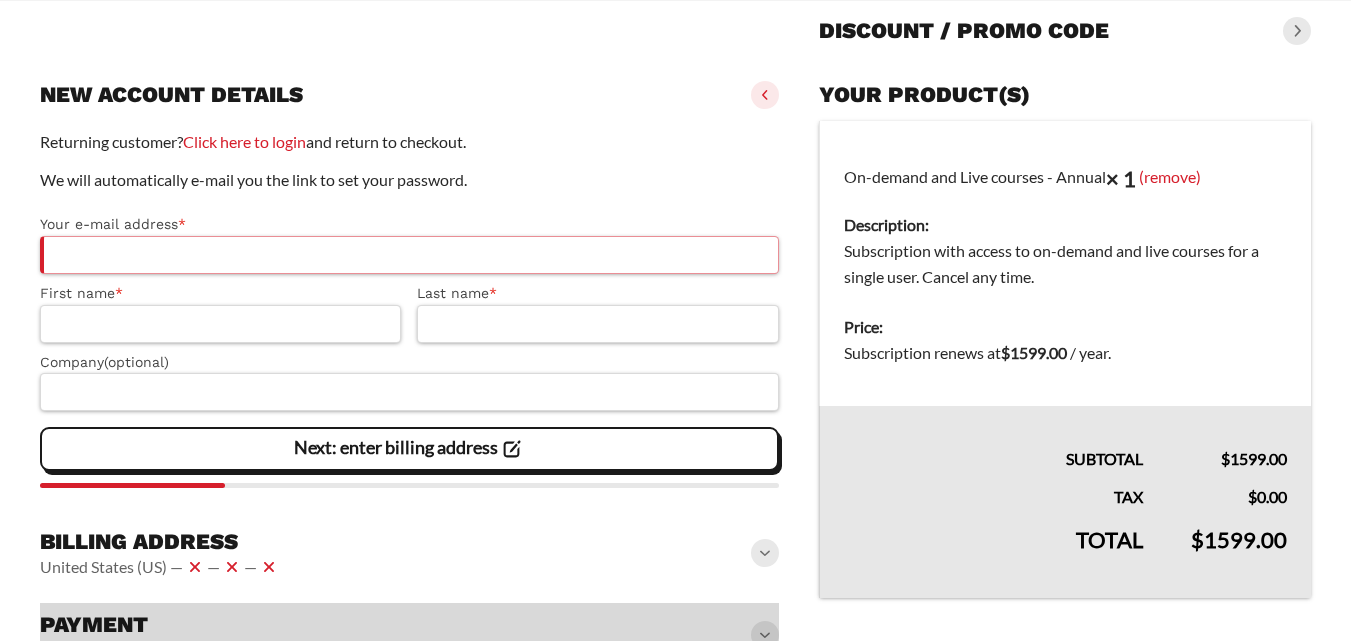 scroll, scrollTop: 200, scrollLeft: 0, axis: vertical 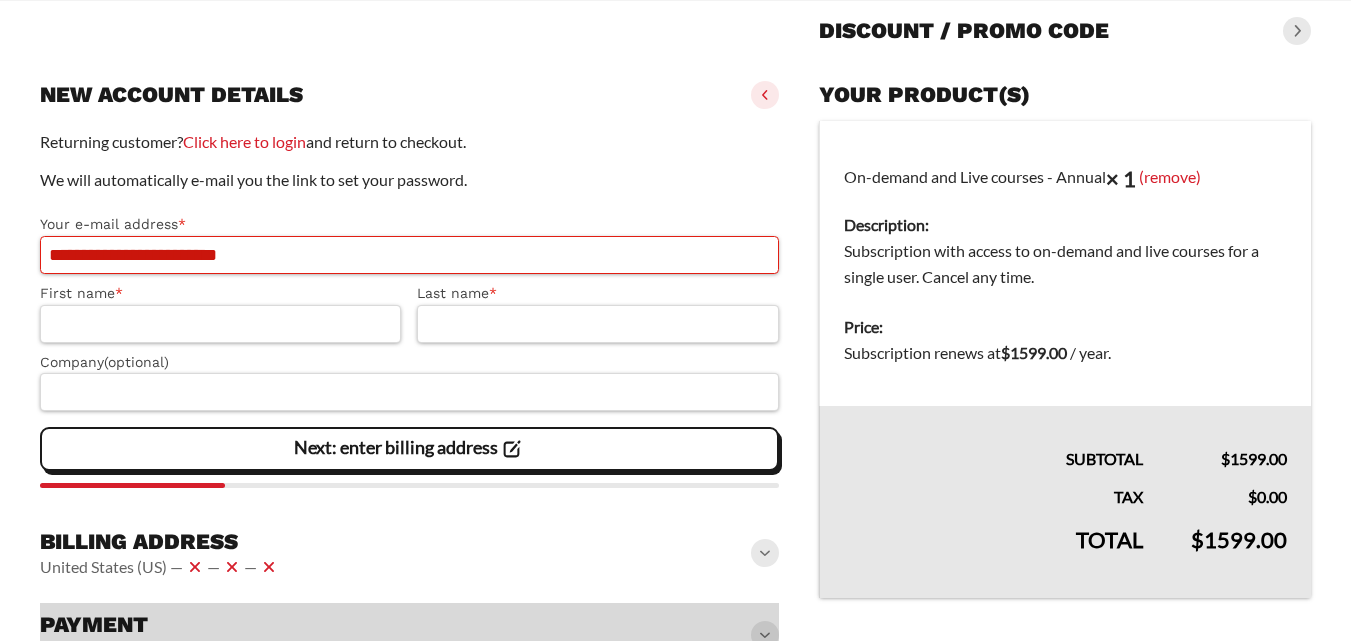 click on "**********" at bounding box center [409, 255] 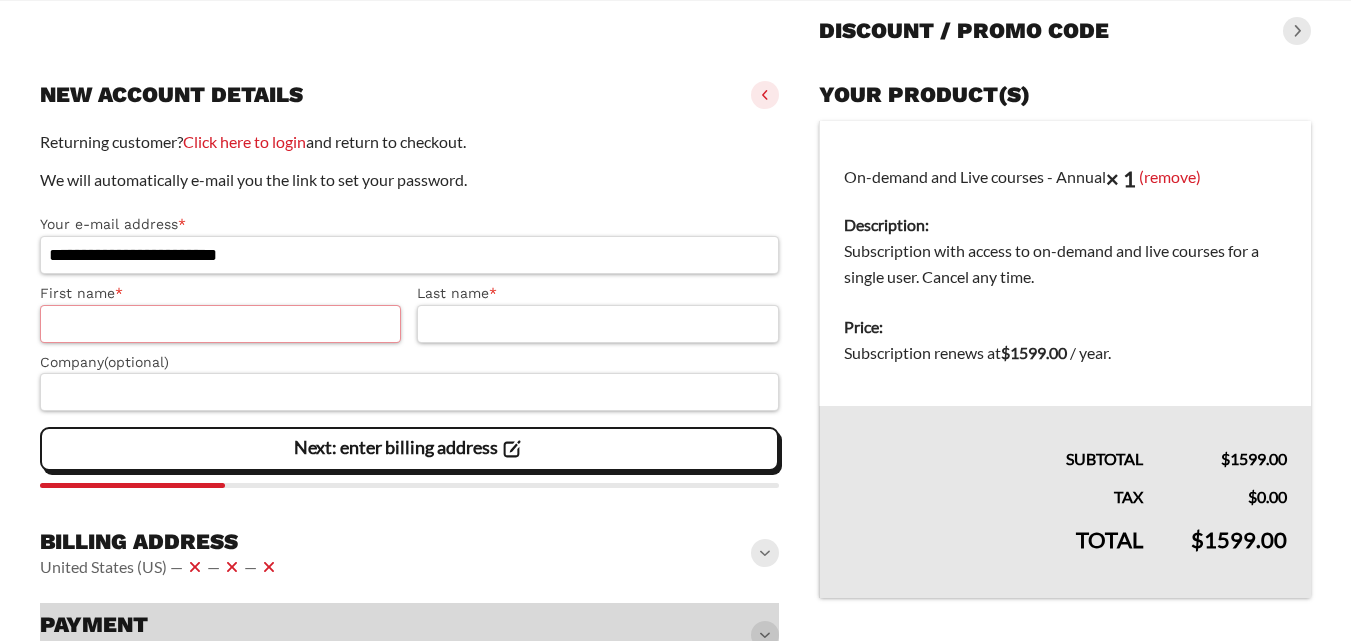 click on "First name  *" at bounding box center [220, 324] 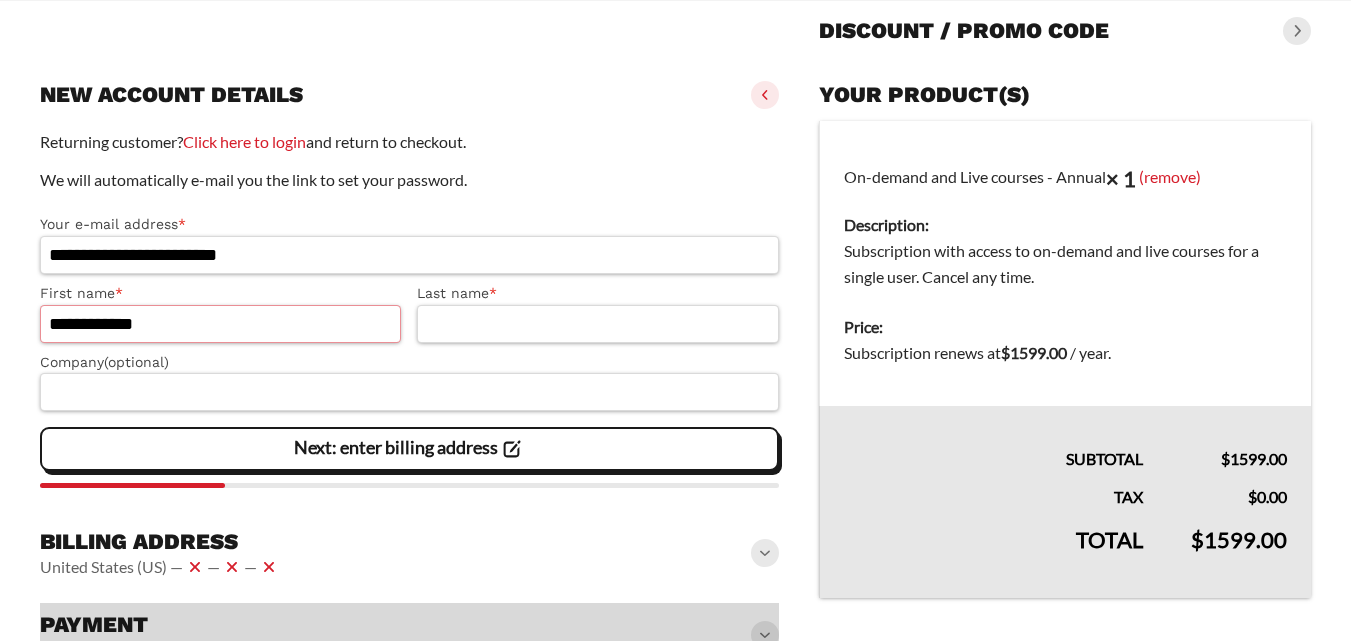 drag, startPoint x: 109, startPoint y: 322, endPoint x: 482, endPoint y: 349, distance: 373.97592 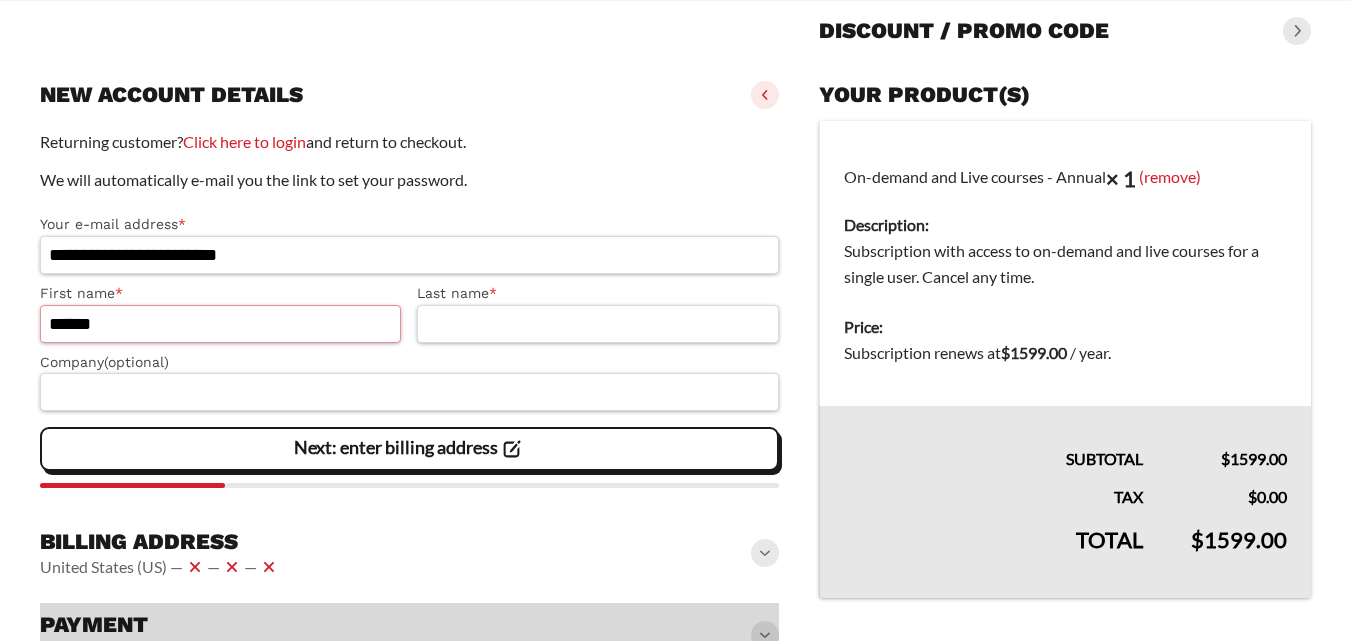 type on "******" 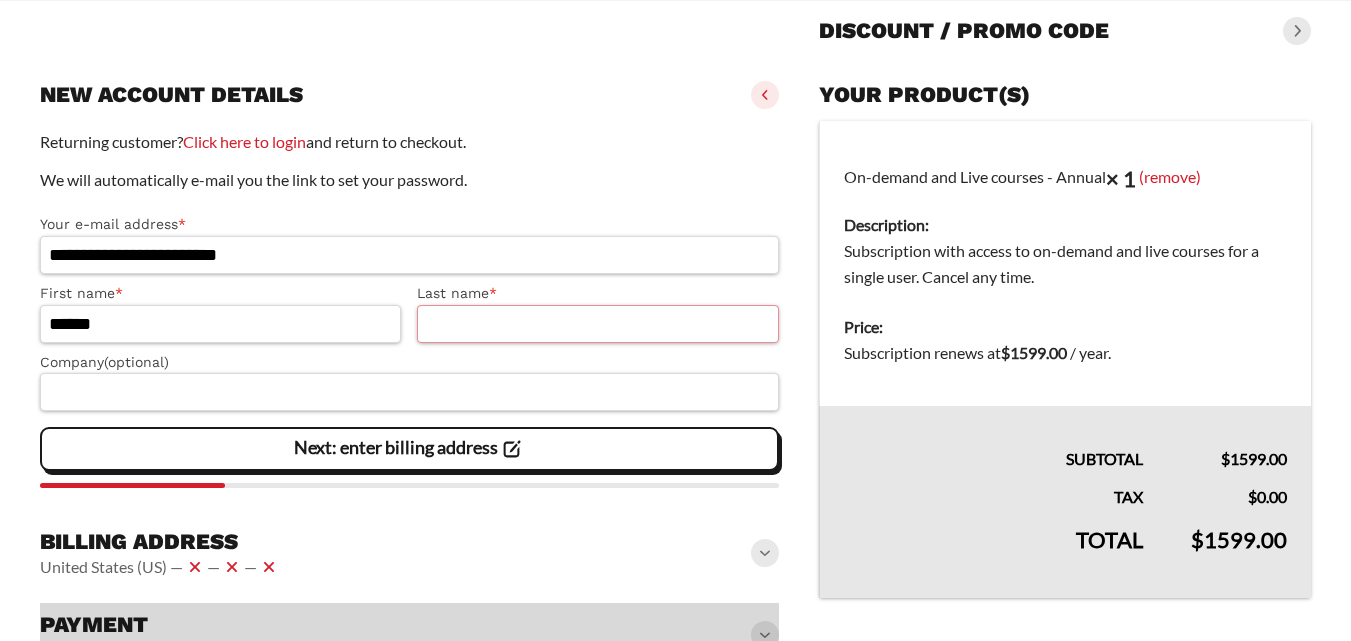 click on "Last name  *" at bounding box center (597, 324) 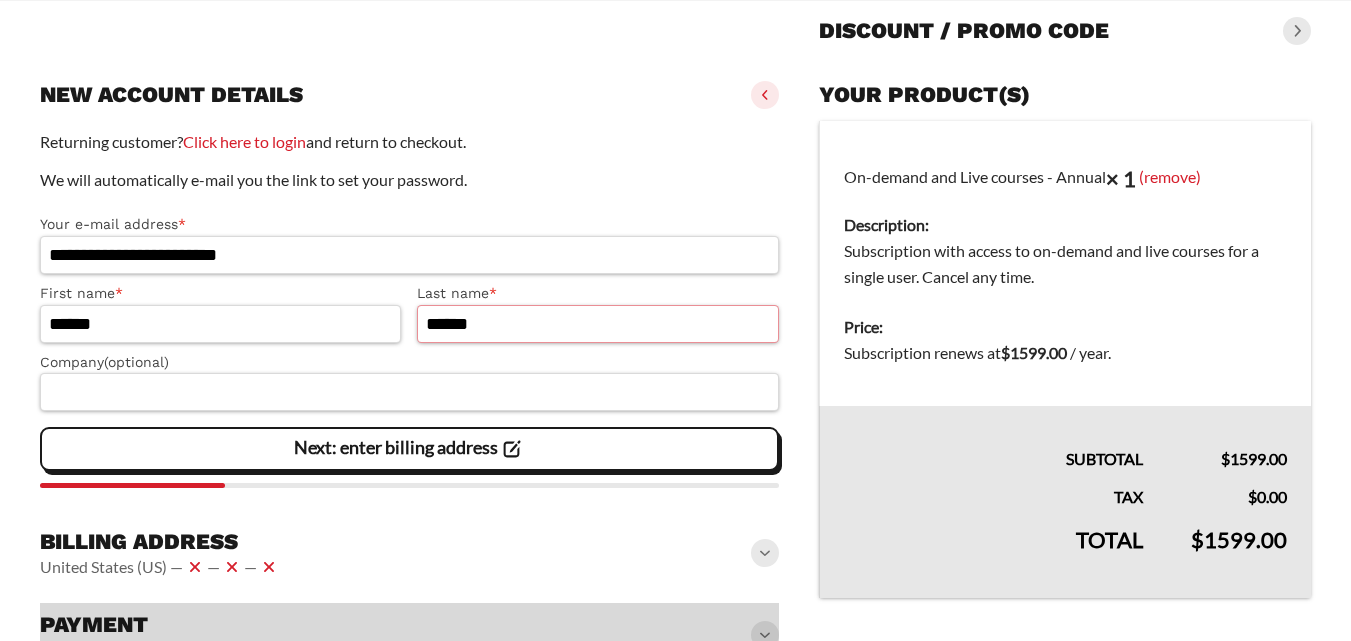 type on "******" 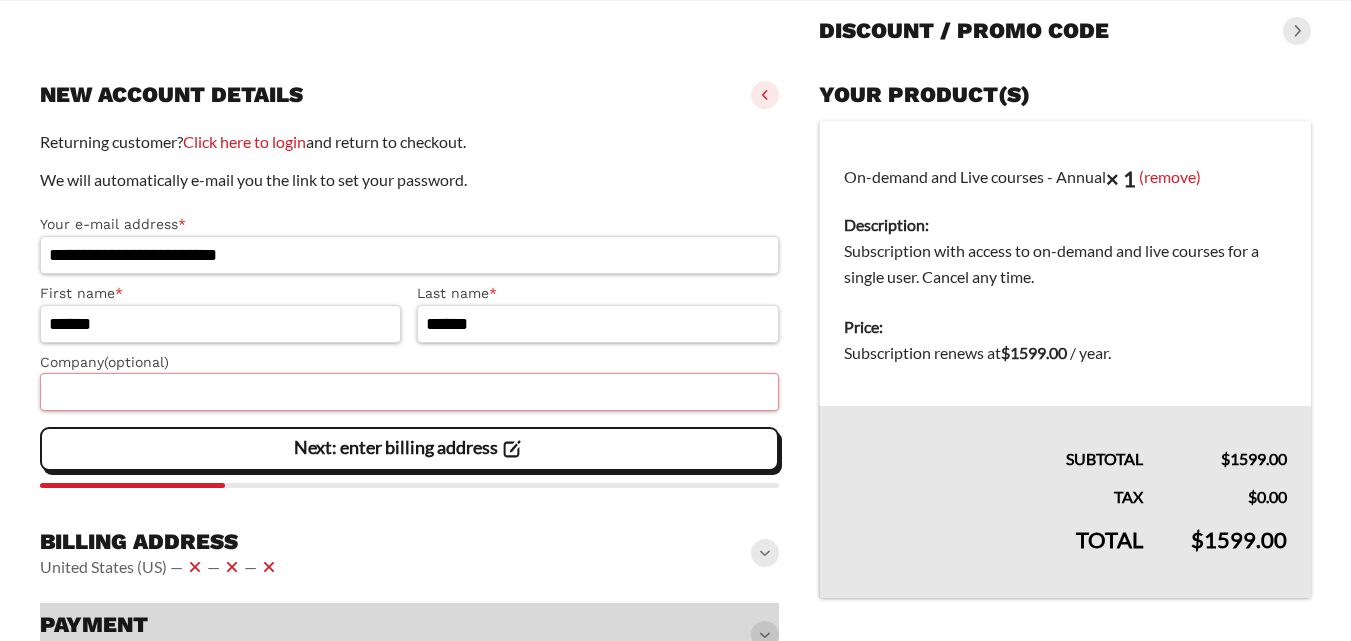 click on "Company  (optional)" at bounding box center [409, 392] 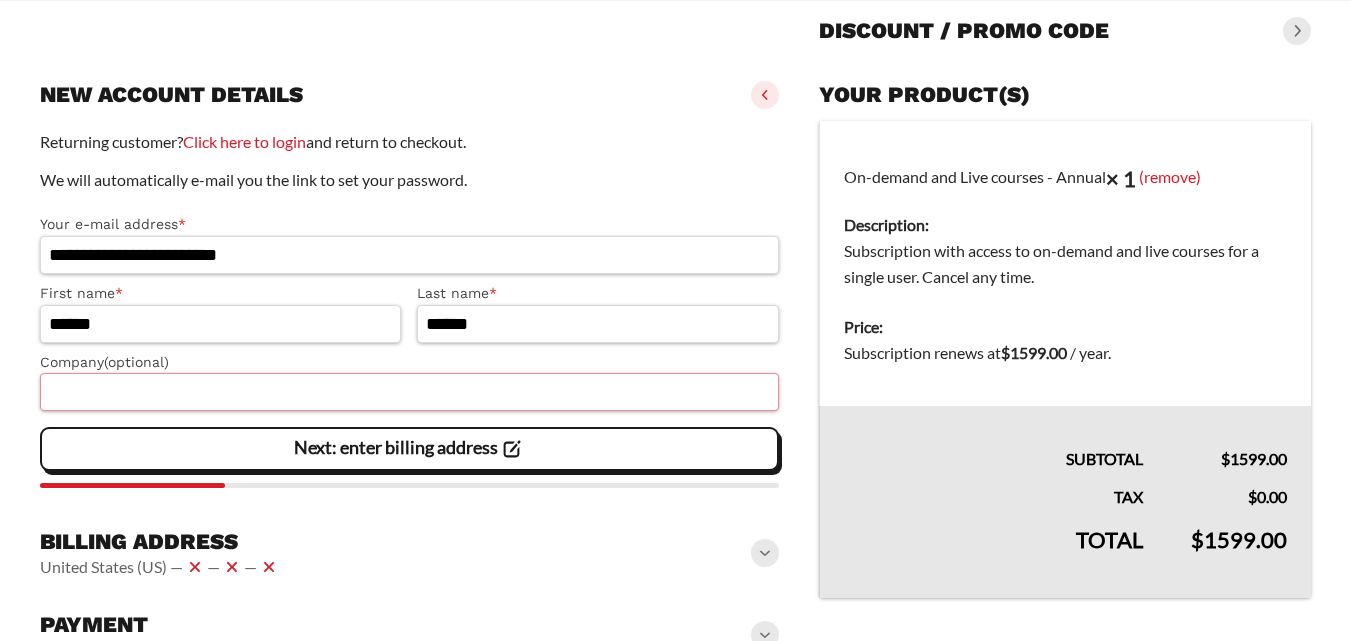 paste on "**********" 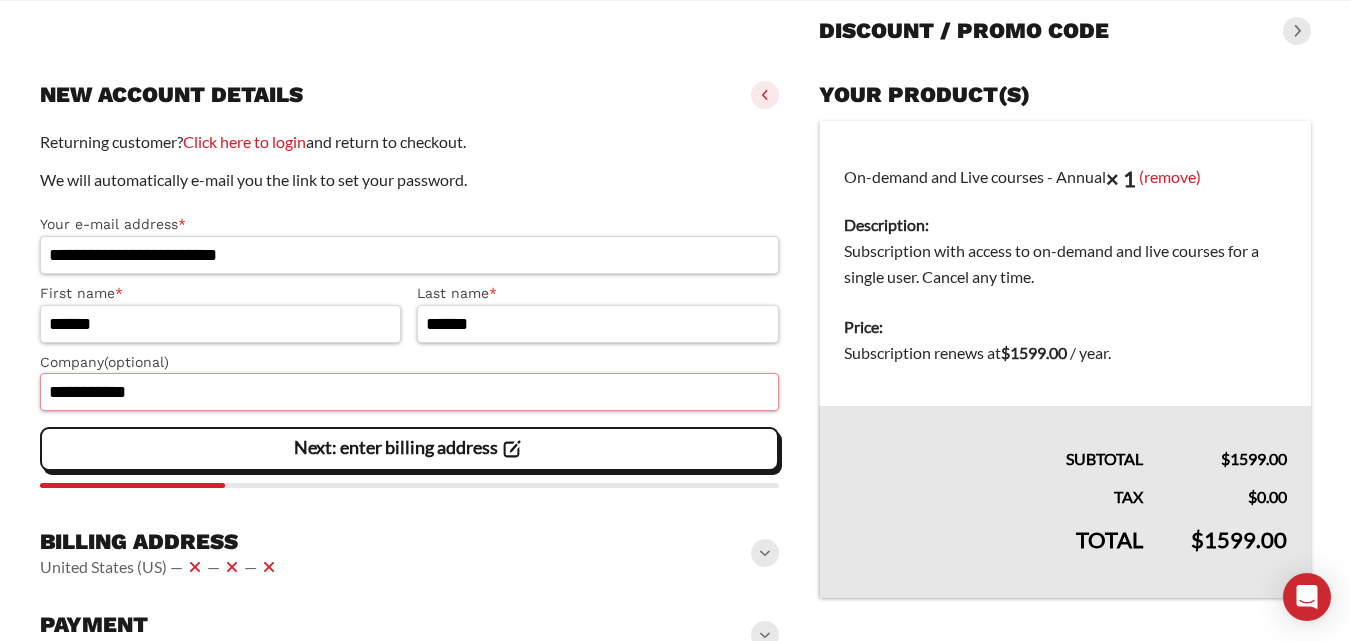 type on "**********" 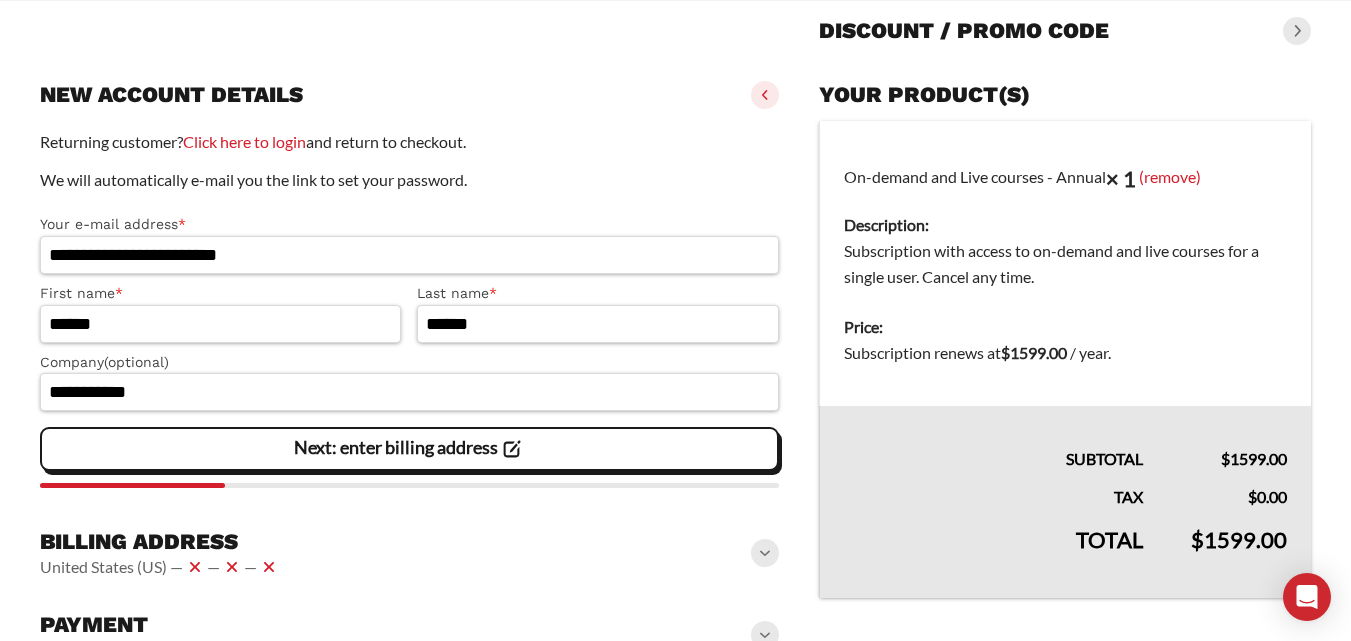 click on "Next: enter billing address" 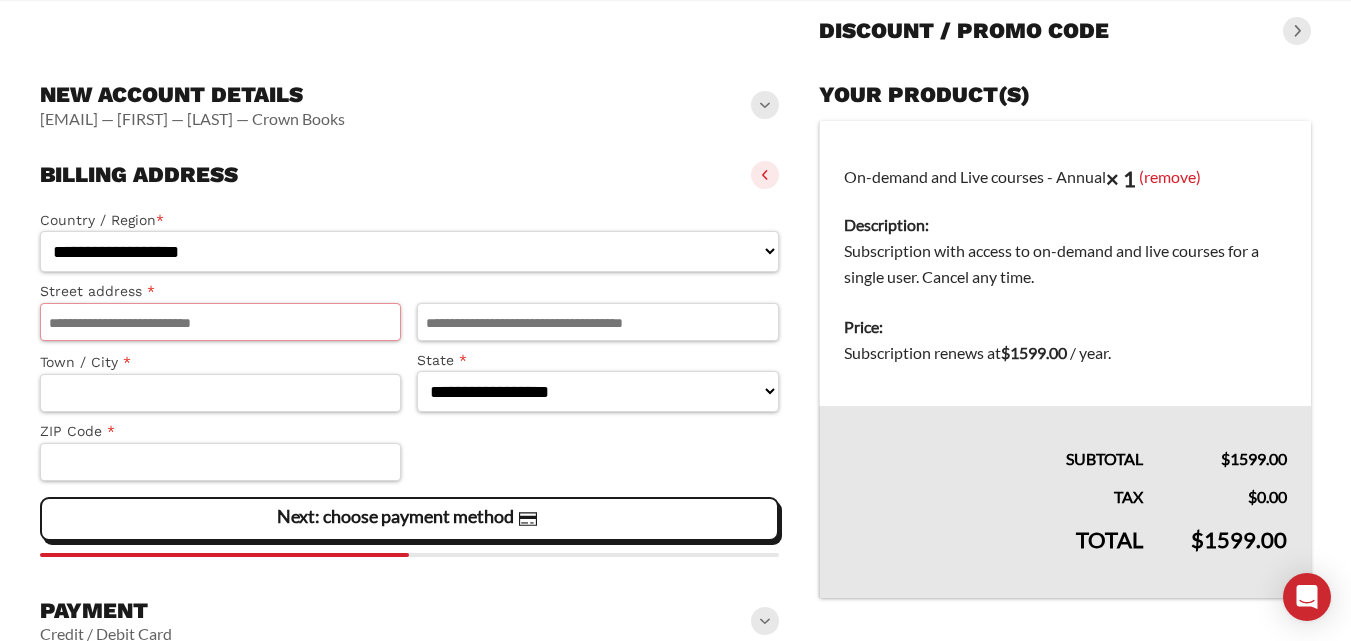 click on "Street address   *" at bounding box center [220, 322] 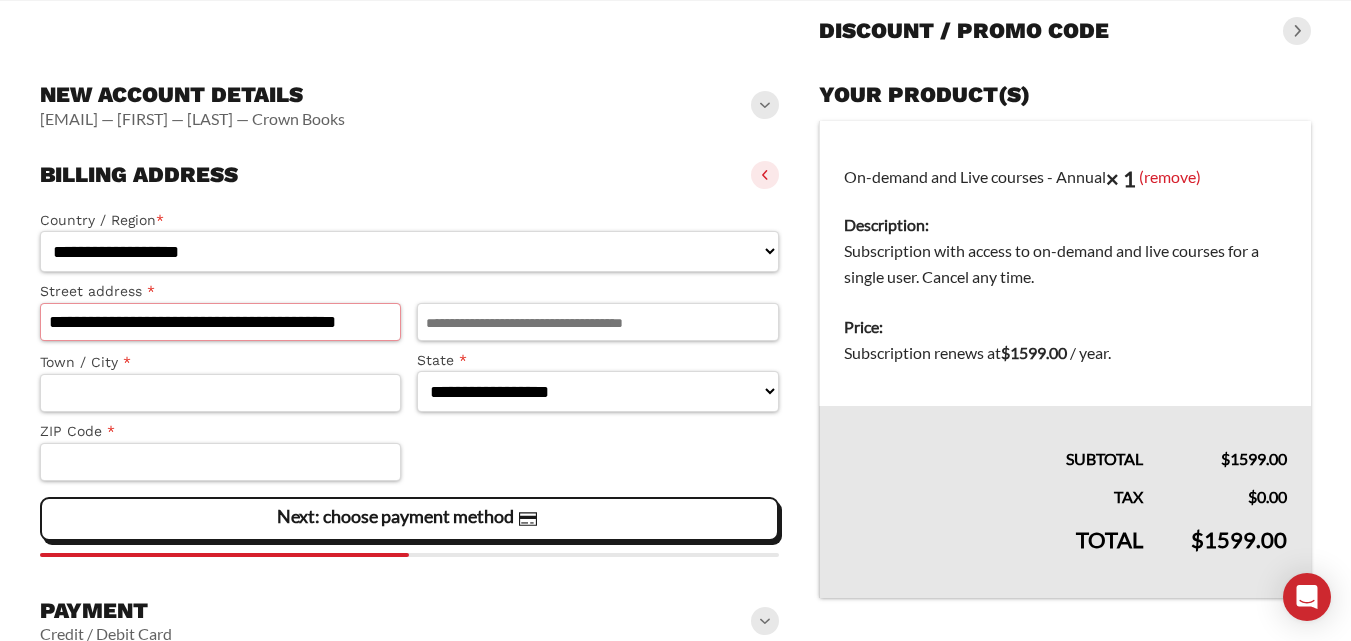 scroll, scrollTop: 0, scrollLeft: 17, axis: horizontal 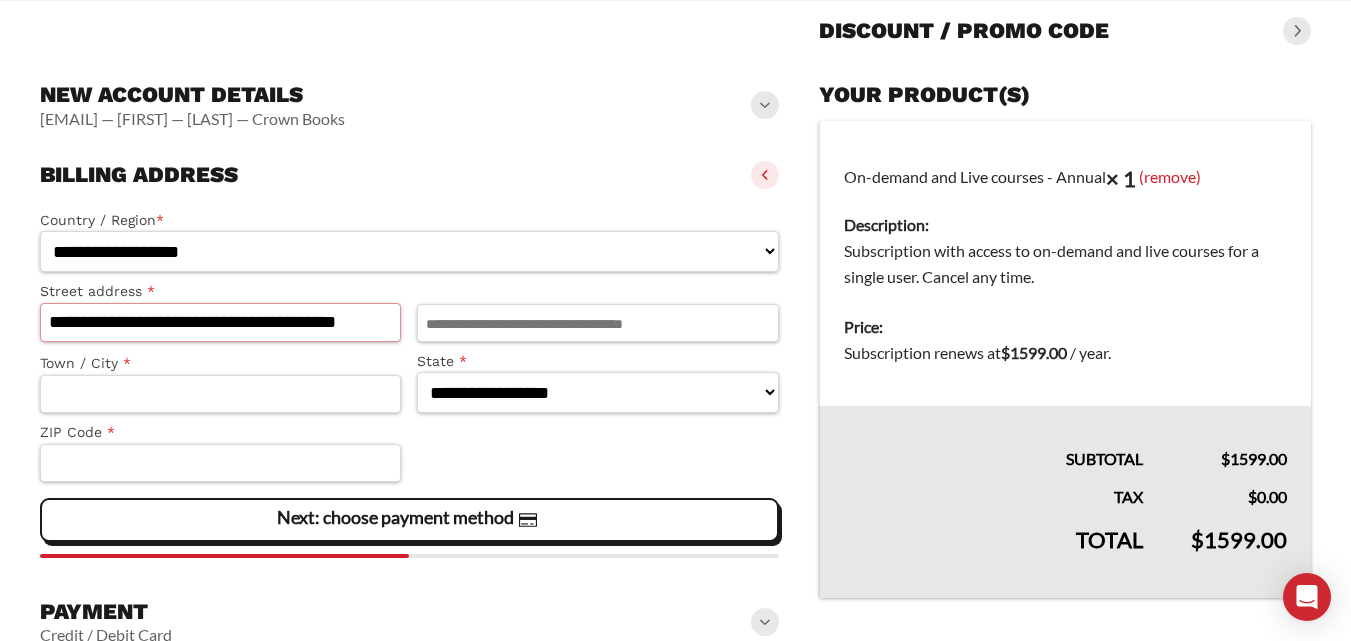 type on "**********" 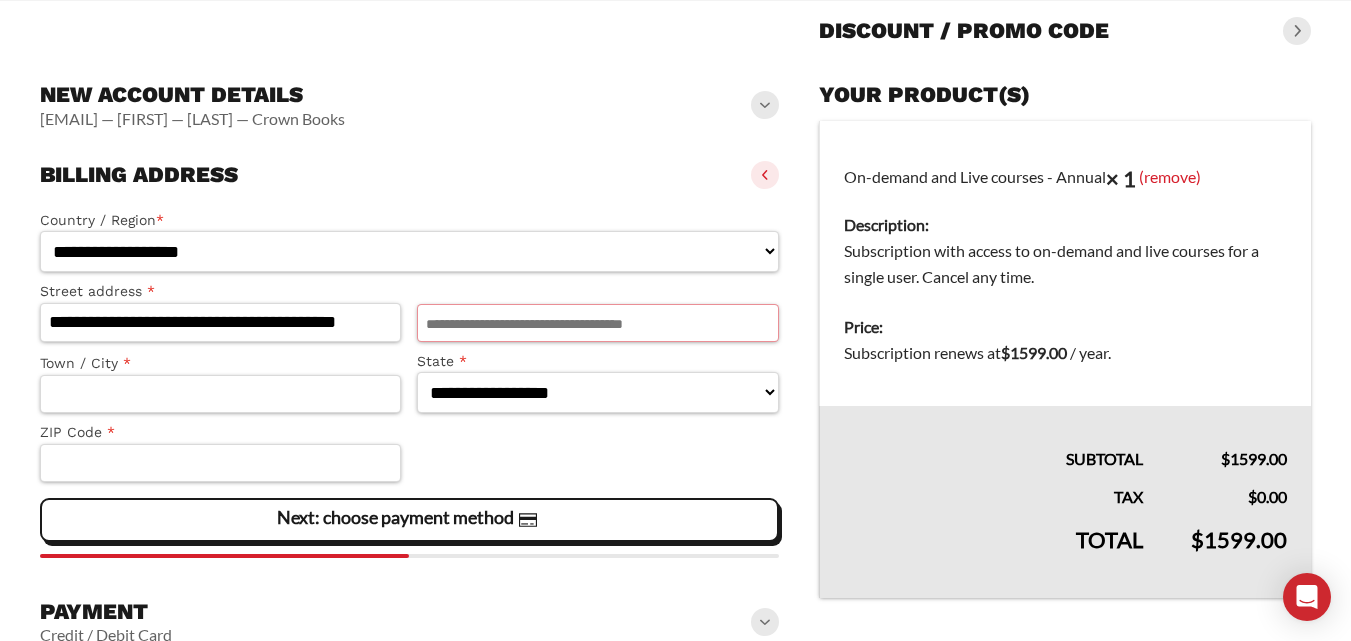 scroll, scrollTop: 0, scrollLeft: 0, axis: both 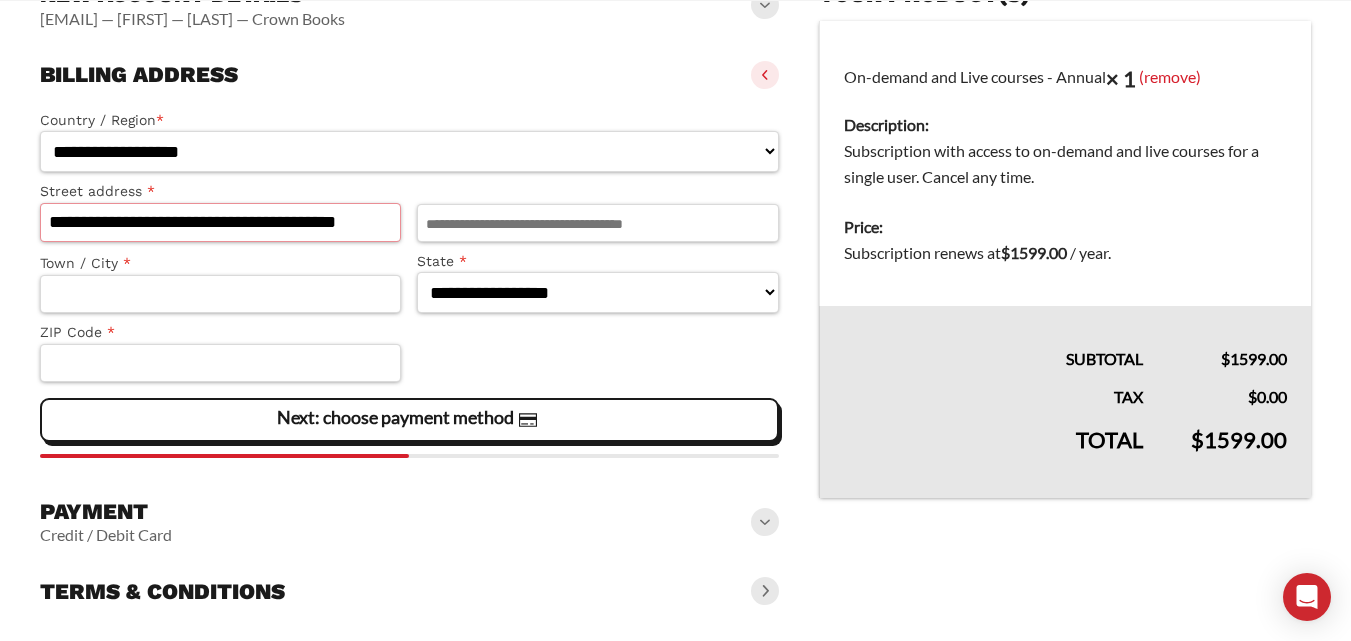 drag, startPoint x: 347, startPoint y: 225, endPoint x: 434, endPoint y: 226, distance: 87.005745 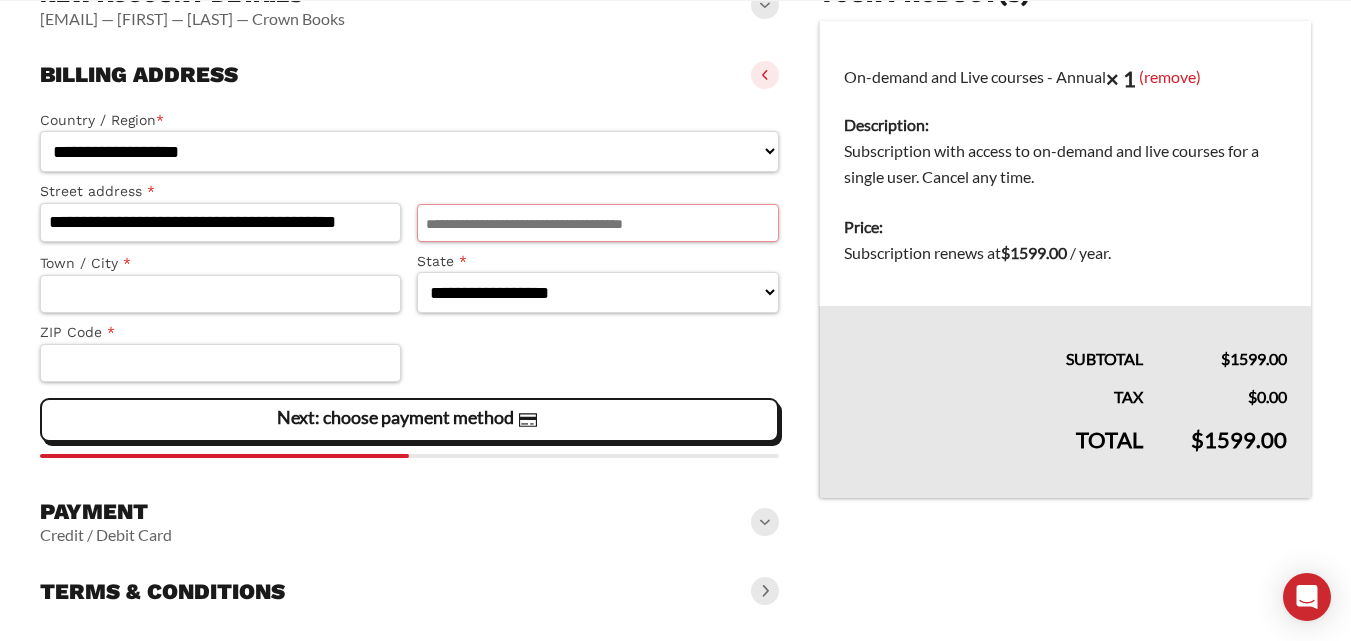 click on "Apartment, suite, unit, etc.   (optional)" at bounding box center (597, 223) 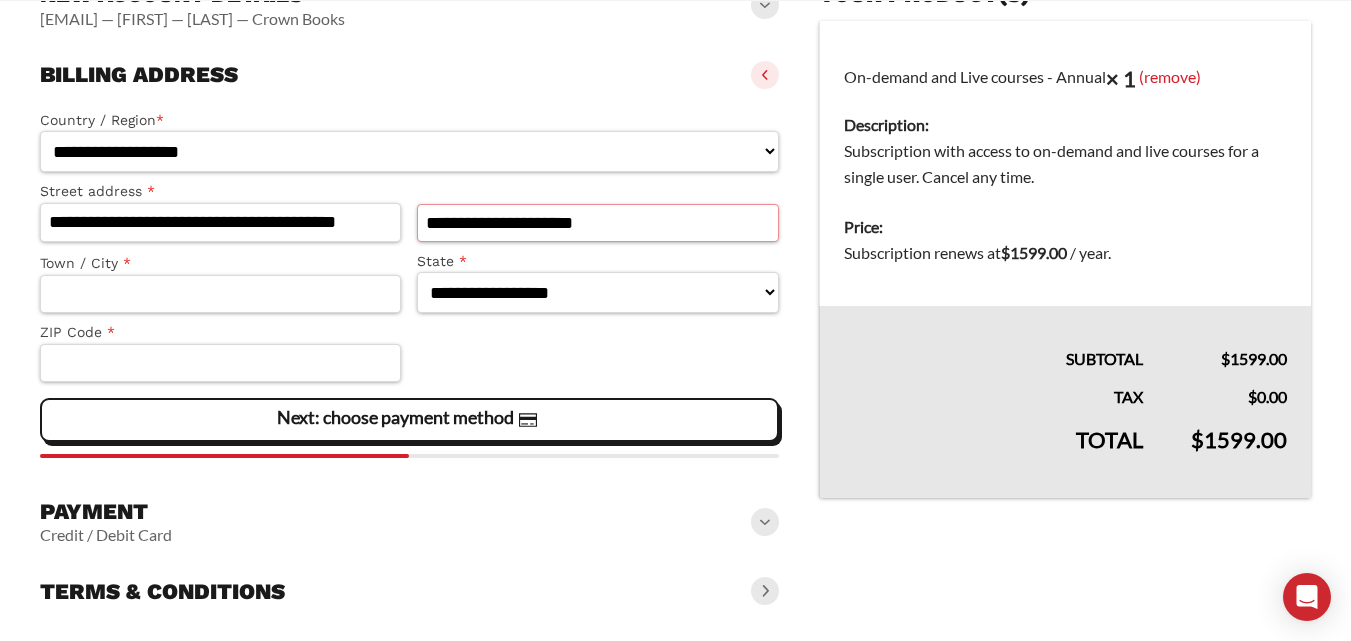 type on "**********" 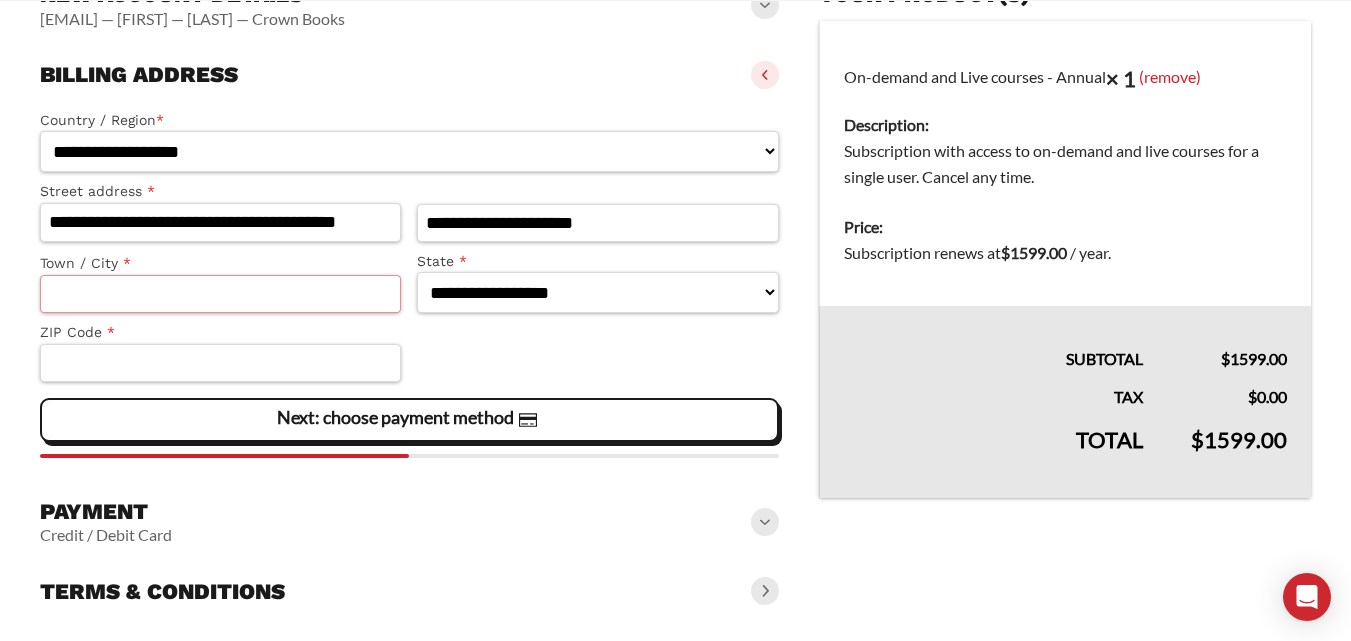 click on "Town / City   *" at bounding box center [220, 294] 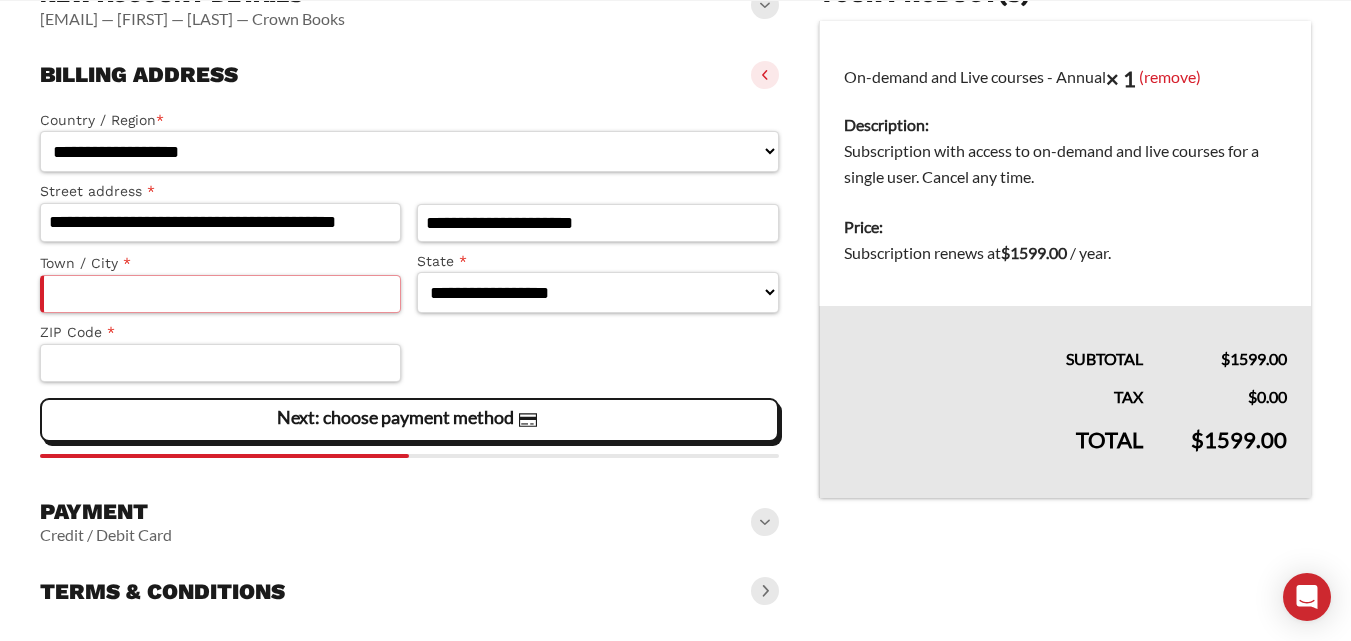 click on "Town / City   *" at bounding box center (220, 294) 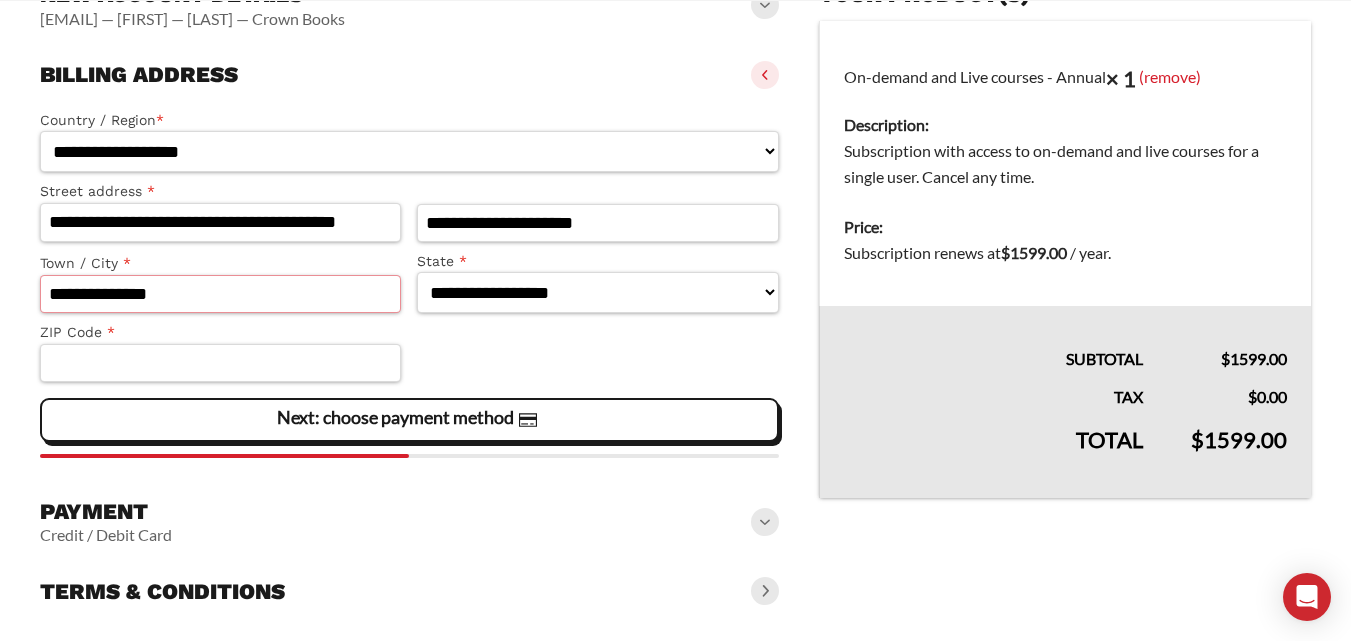type on "**********" 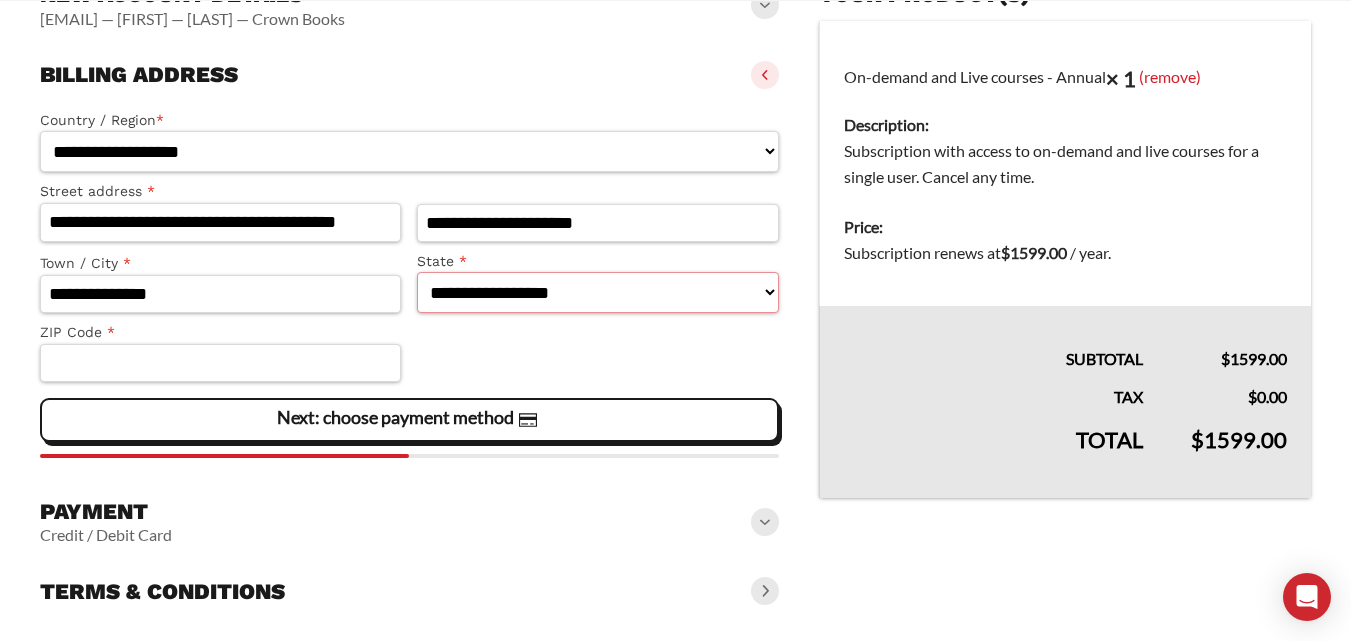 click on "**********" at bounding box center [597, 292] 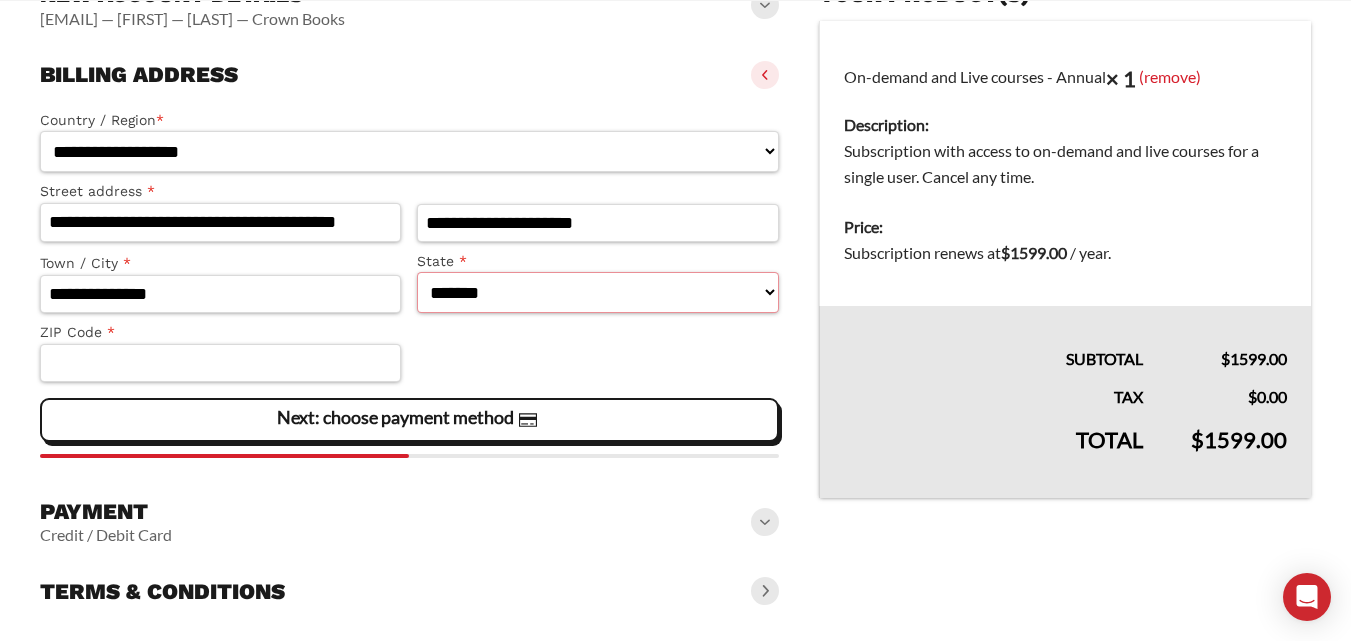 click on "**********" at bounding box center [597, 292] 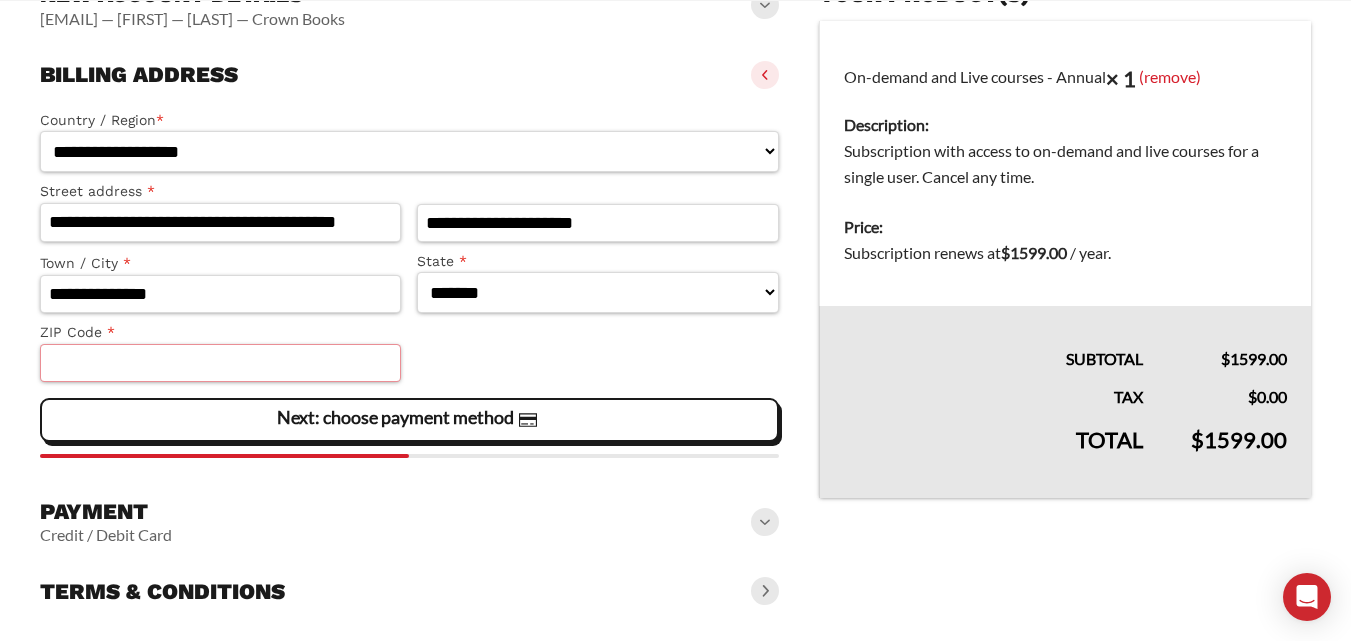 click on "ZIP Code   *" at bounding box center (220, 363) 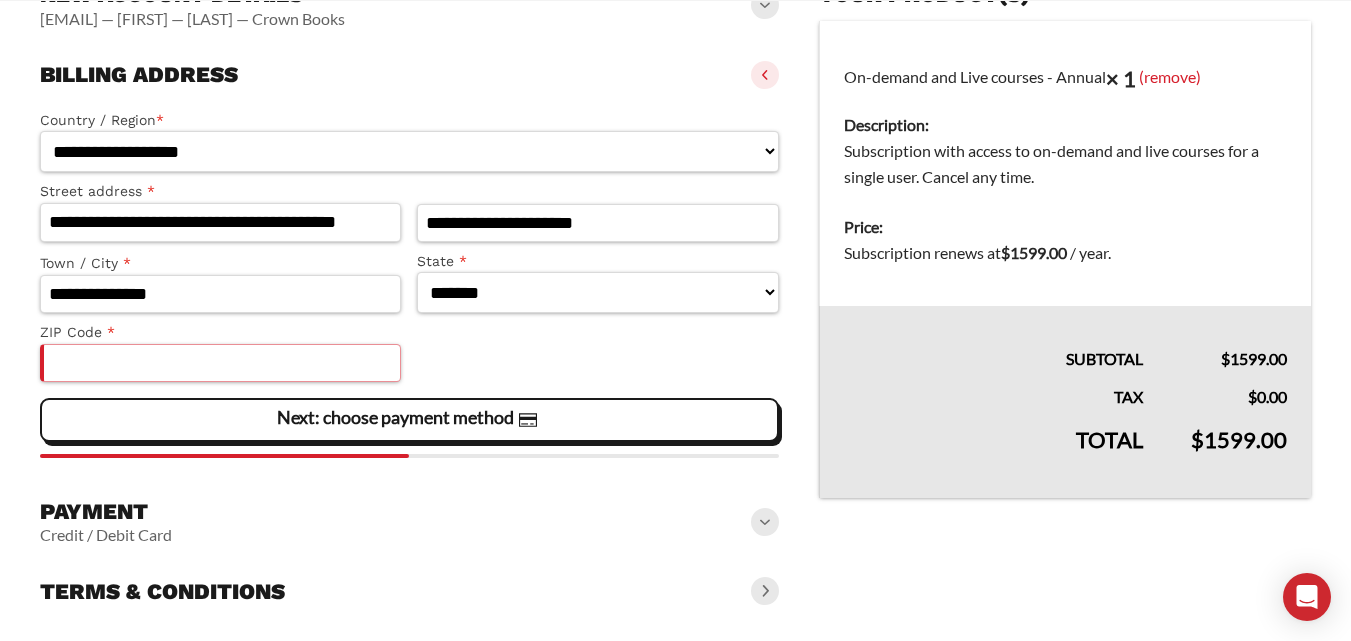 paste on "**********" 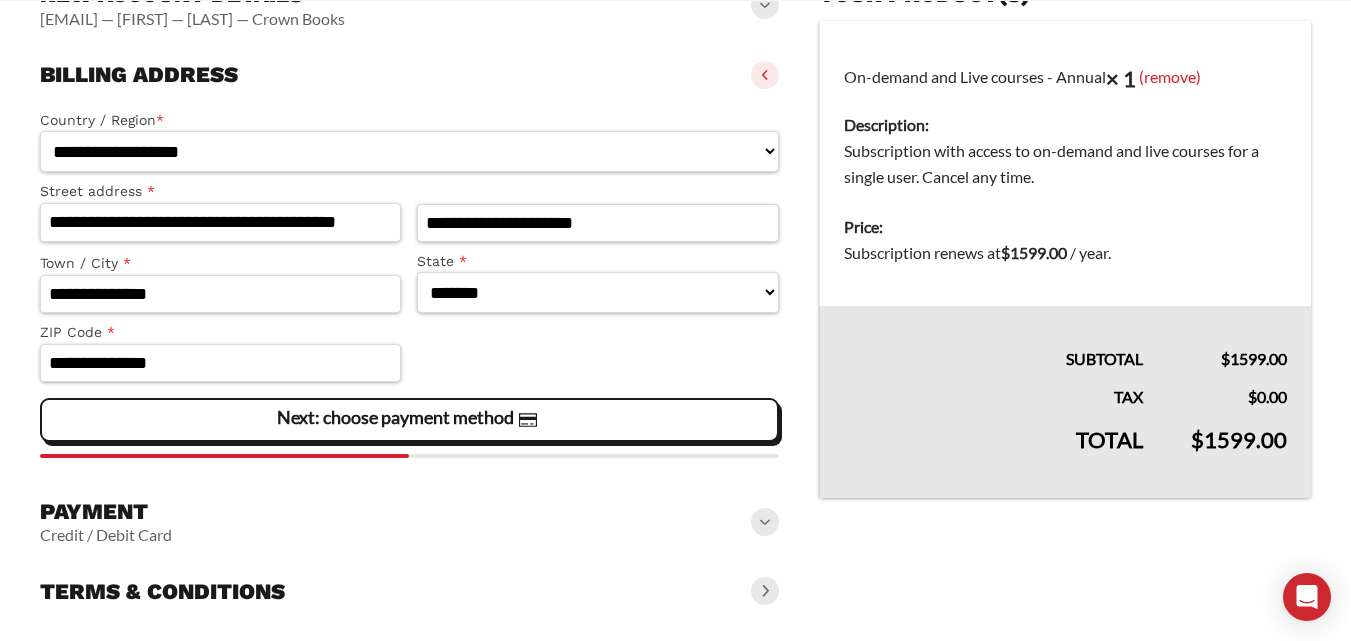 click on "Next: choose payment method" 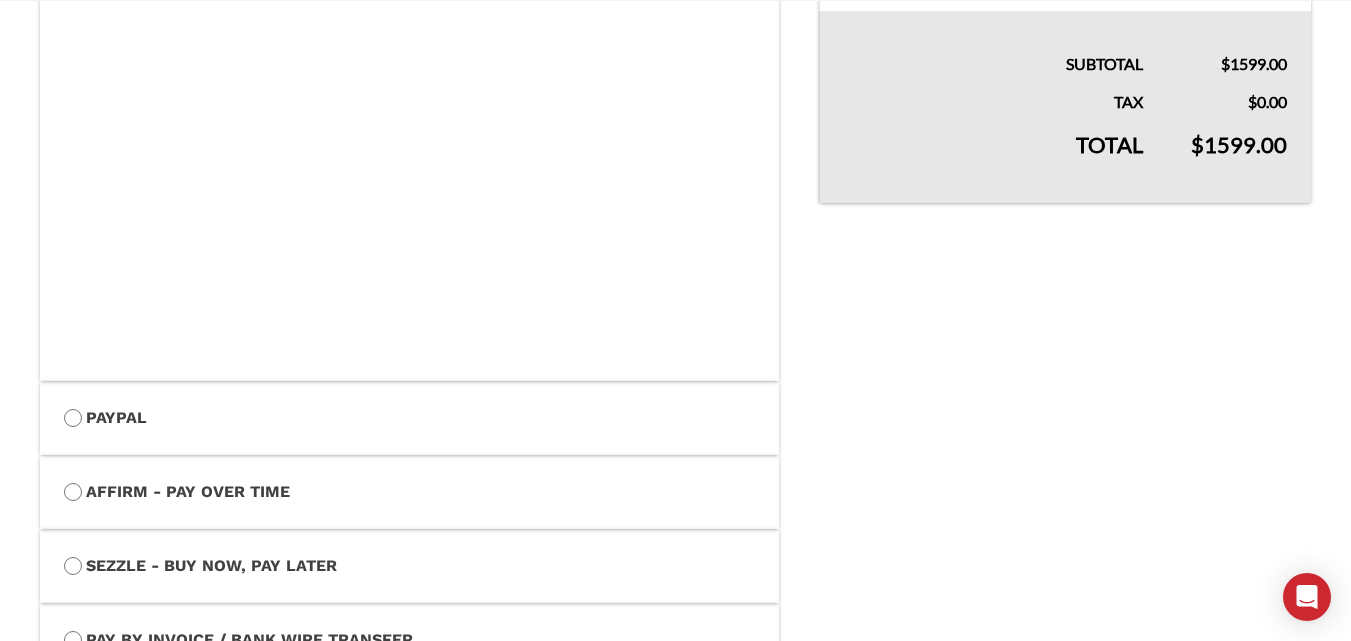 scroll, scrollTop: 700, scrollLeft: 0, axis: vertical 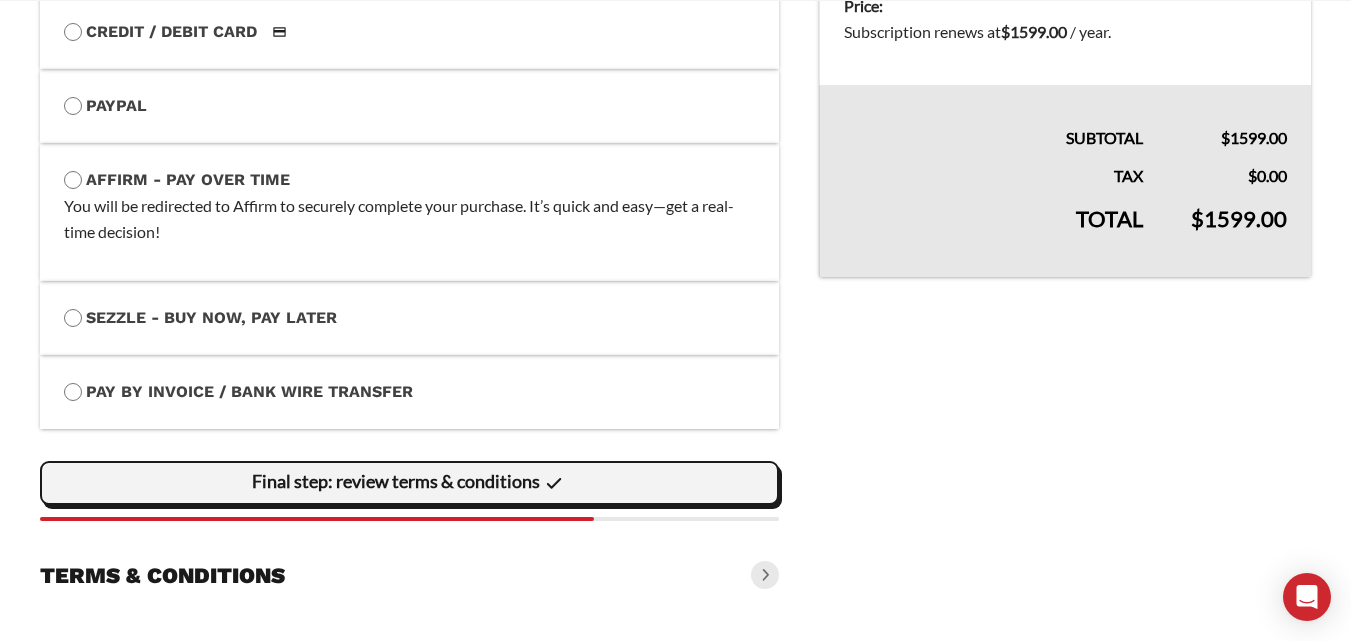 click on "Final step: review terms & conditions" at bounding box center (409, 483) 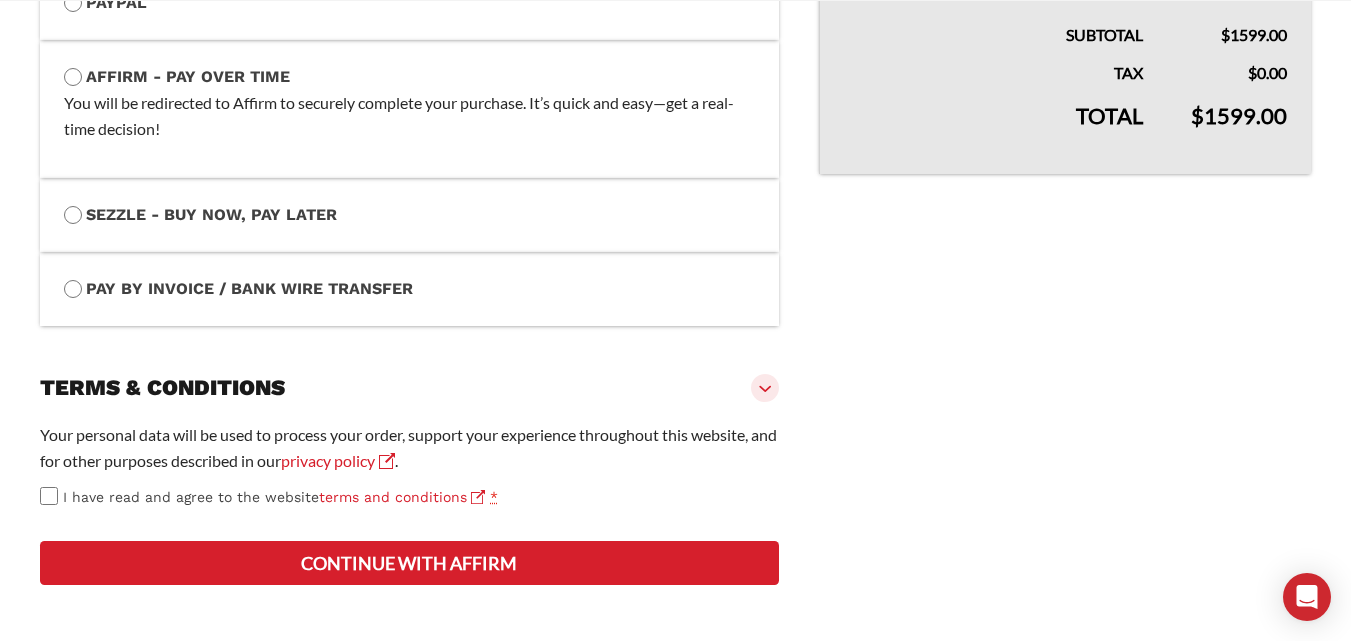 scroll, scrollTop: 697, scrollLeft: 0, axis: vertical 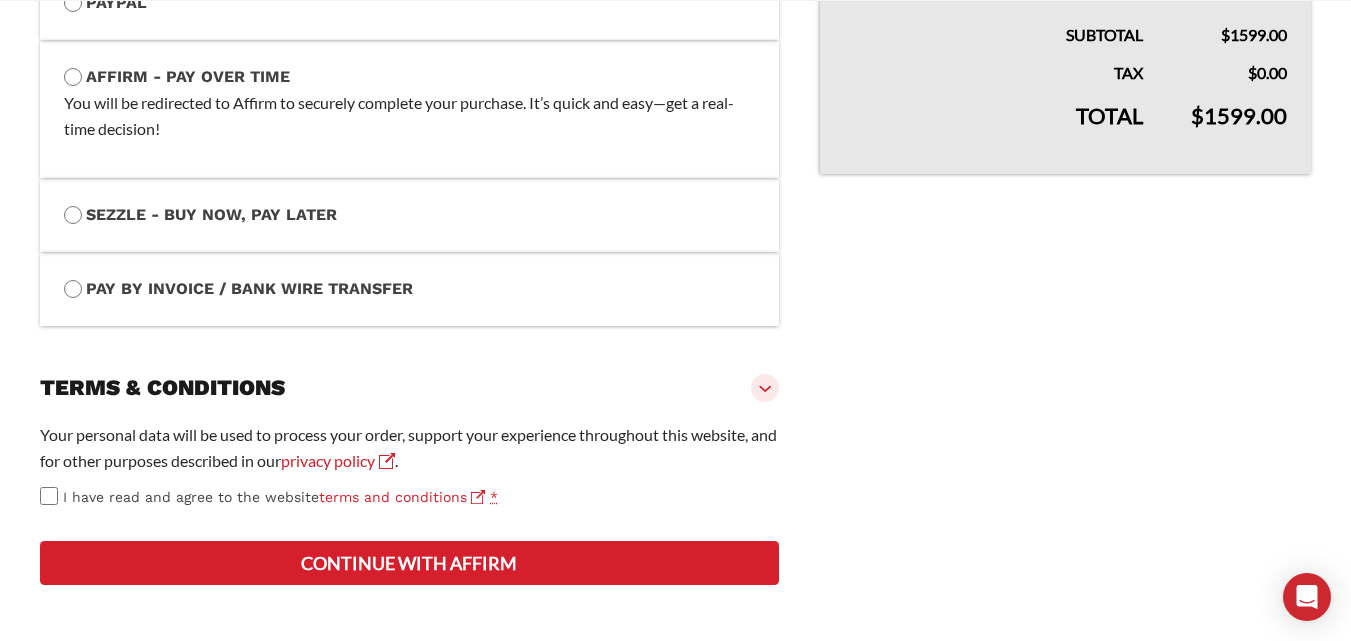 click on "Continue with Affirm" at bounding box center [409, 563] 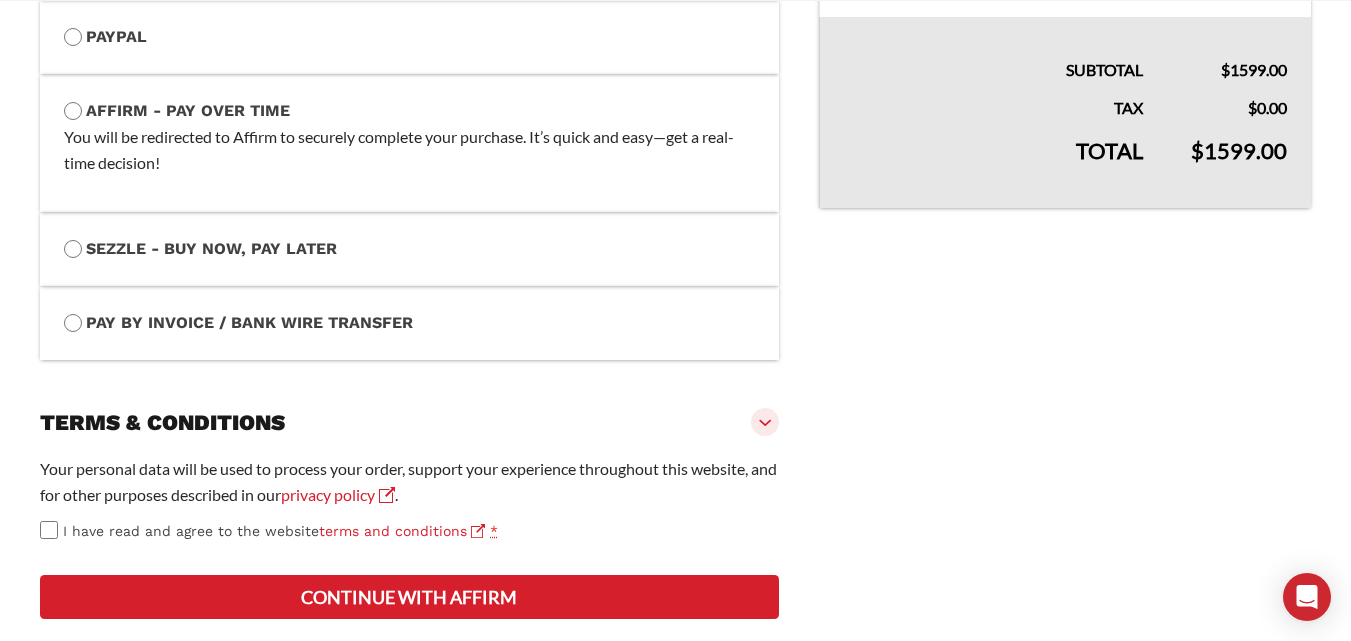 scroll, scrollTop: 734, scrollLeft: 0, axis: vertical 